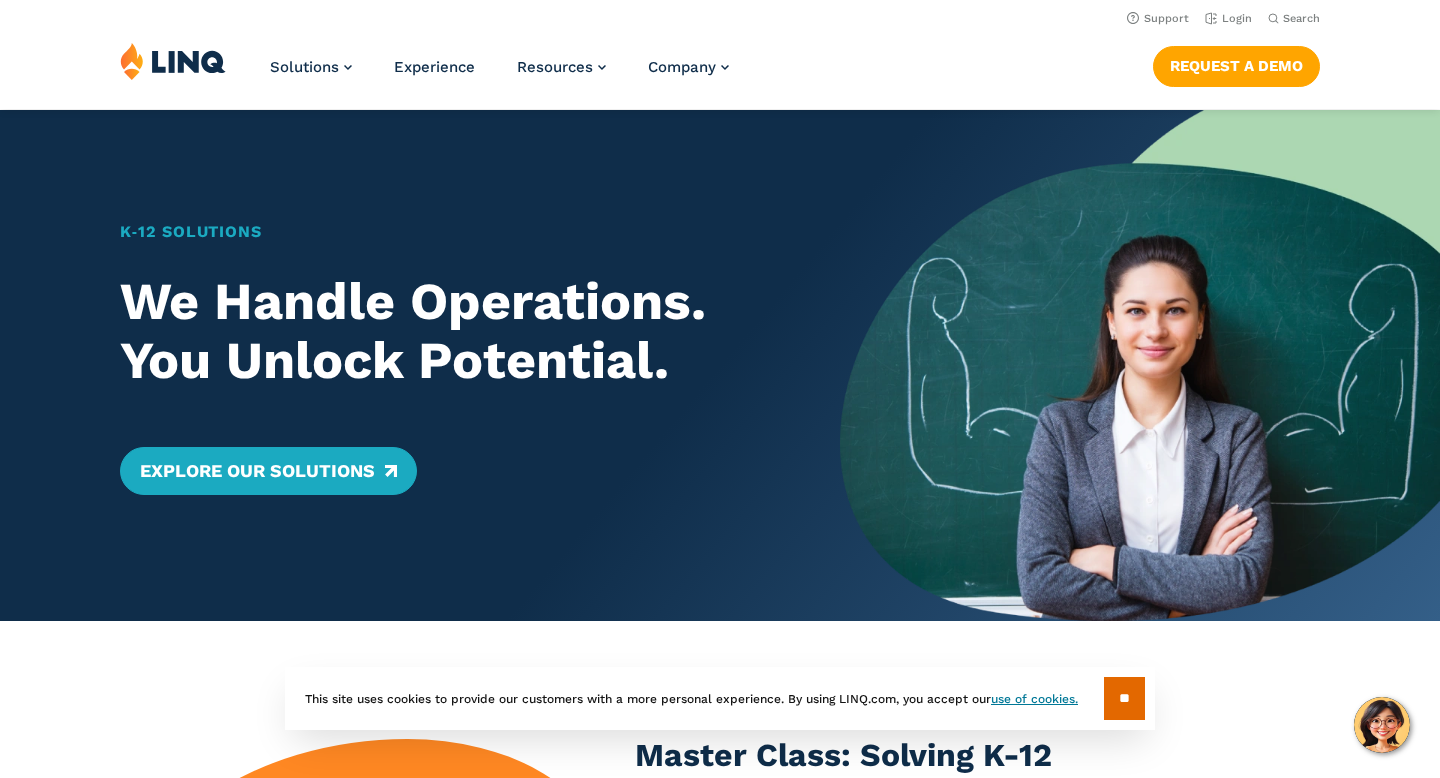 scroll, scrollTop: 0, scrollLeft: 0, axis: both 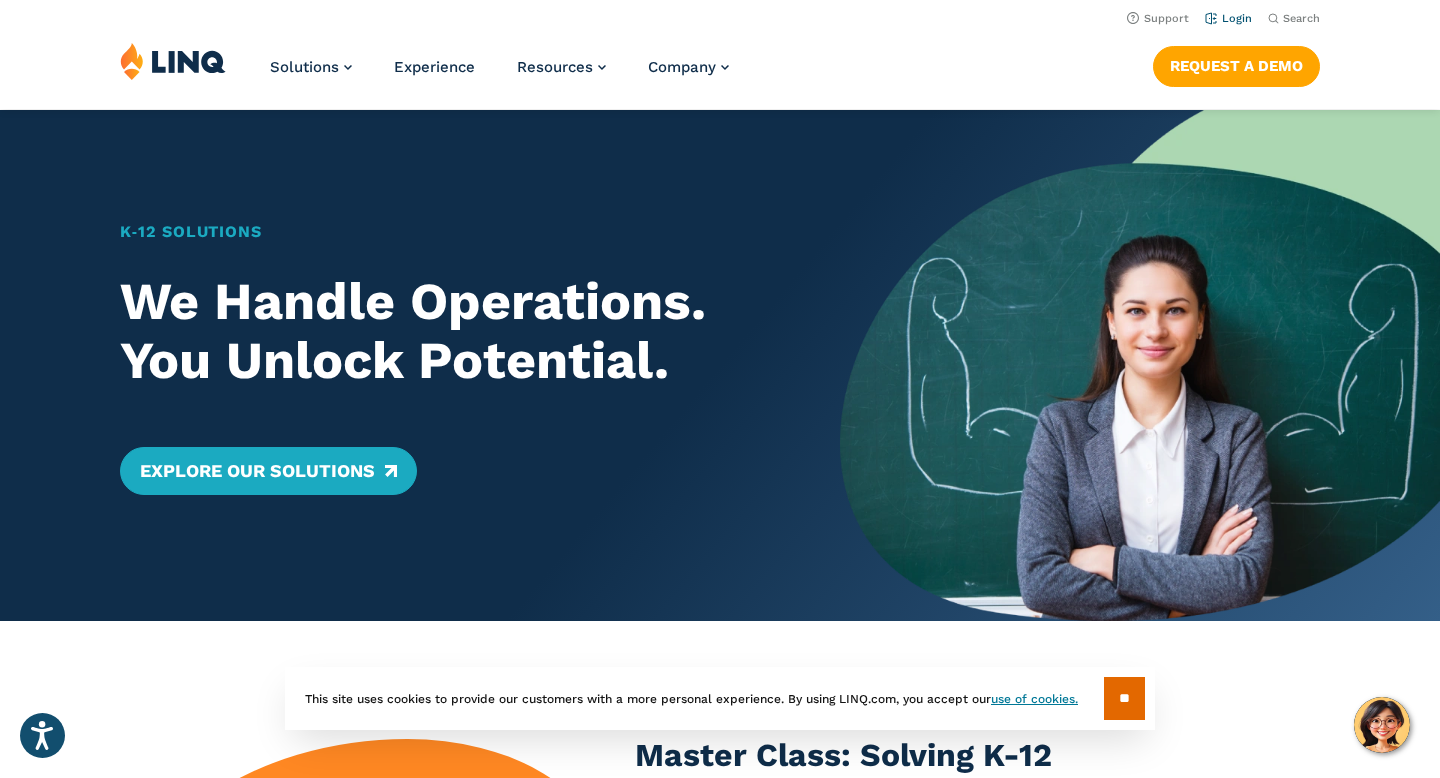 click on "Login" at bounding box center [1228, 18] 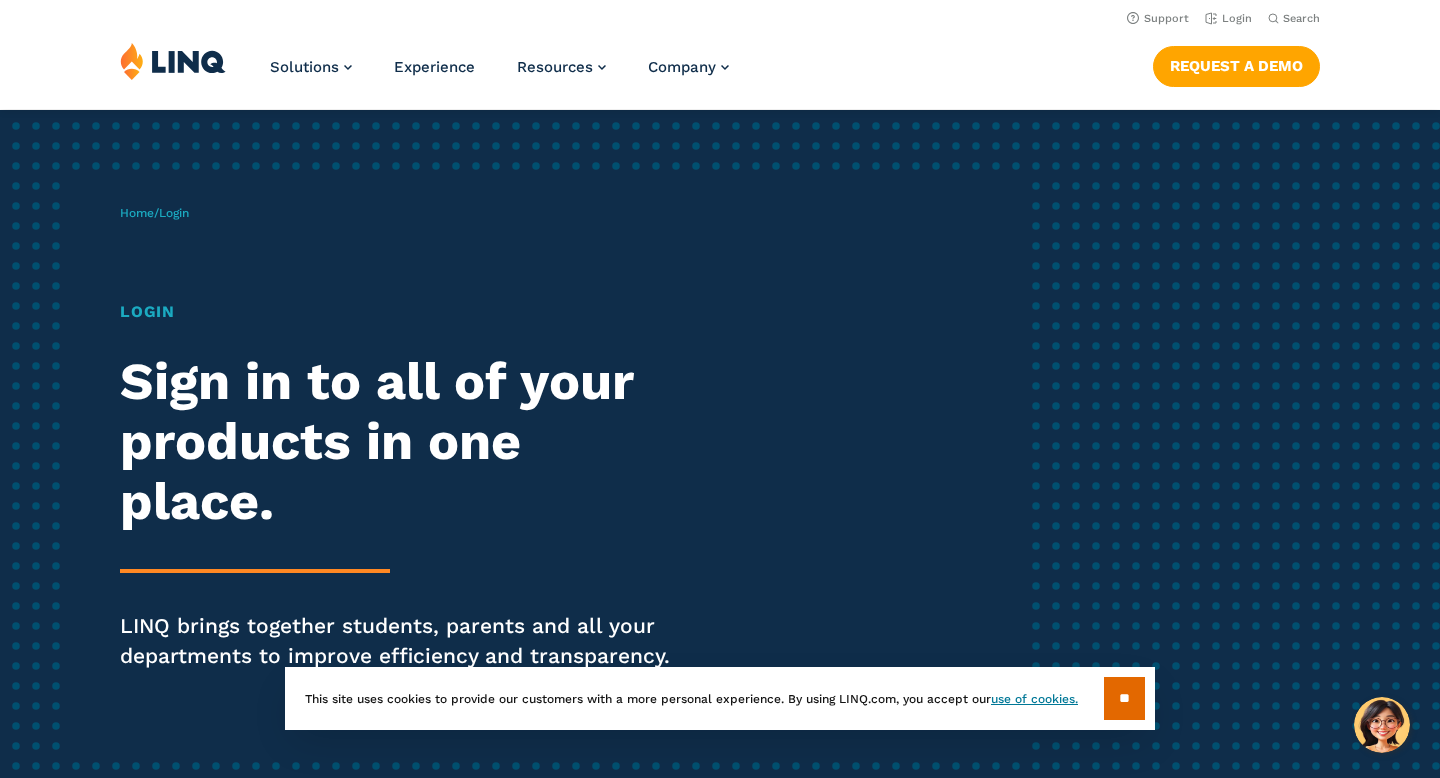 scroll, scrollTop: 0, scrollLeft: 0, axis: both 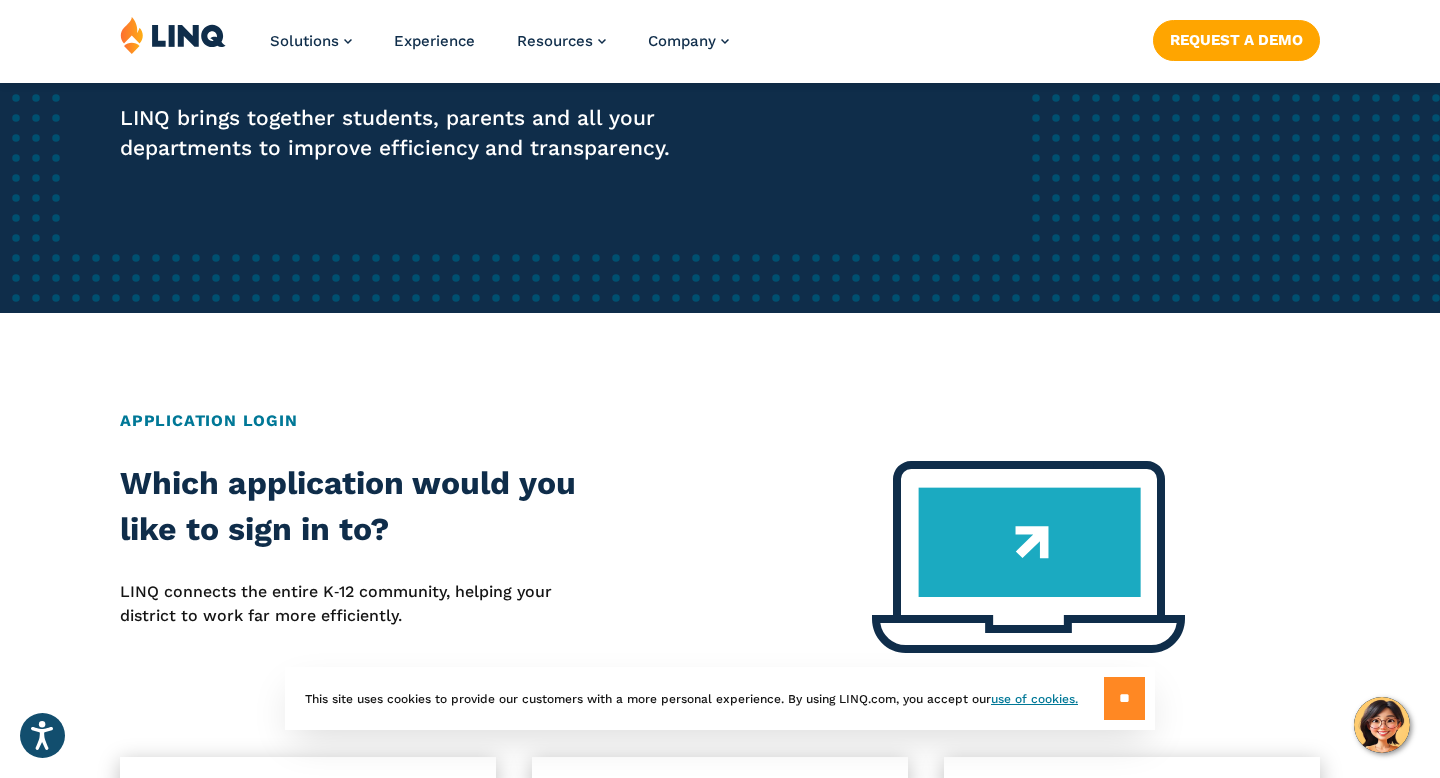 click on "**" at bounding box center (1124, 698) 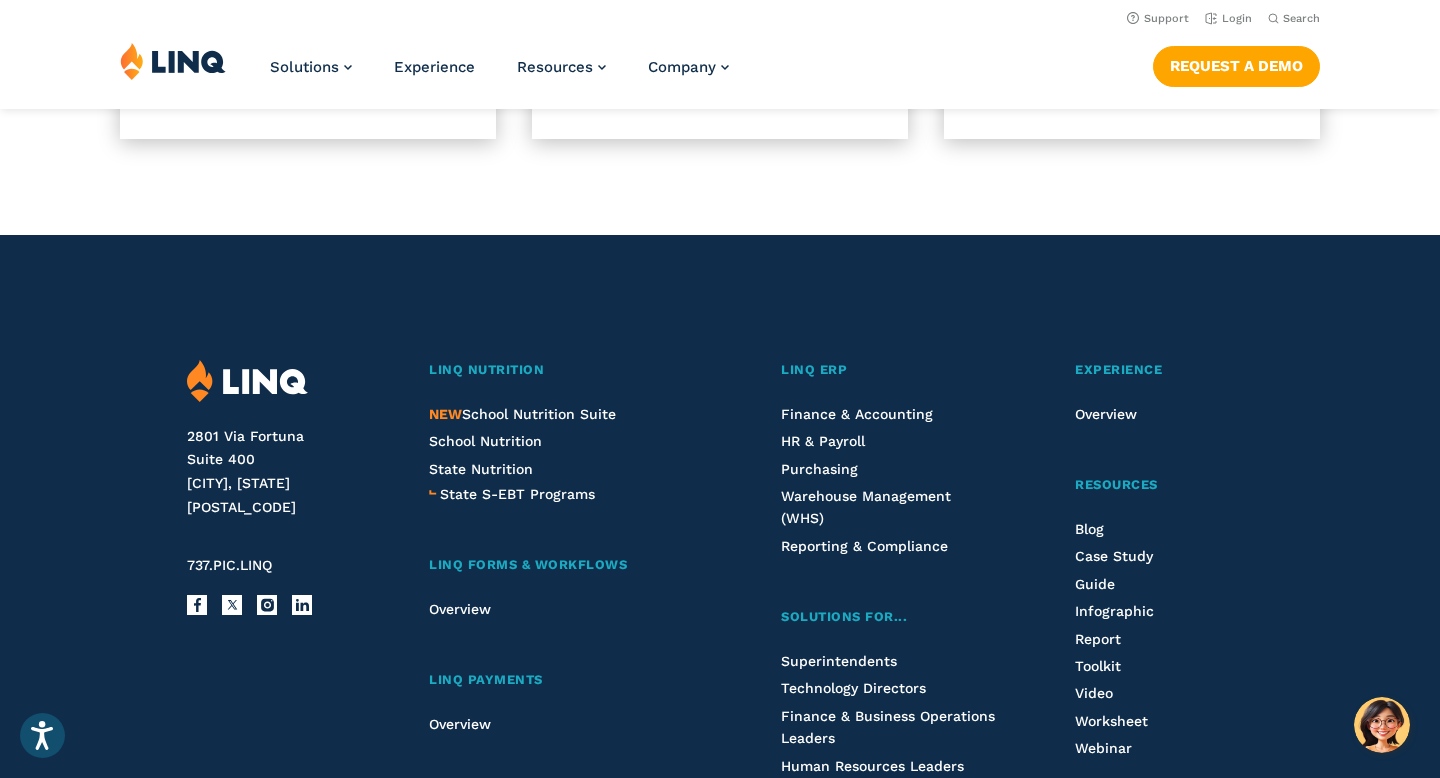 scroll, scrollTop: 0, scrollLeft: 0, axis: both 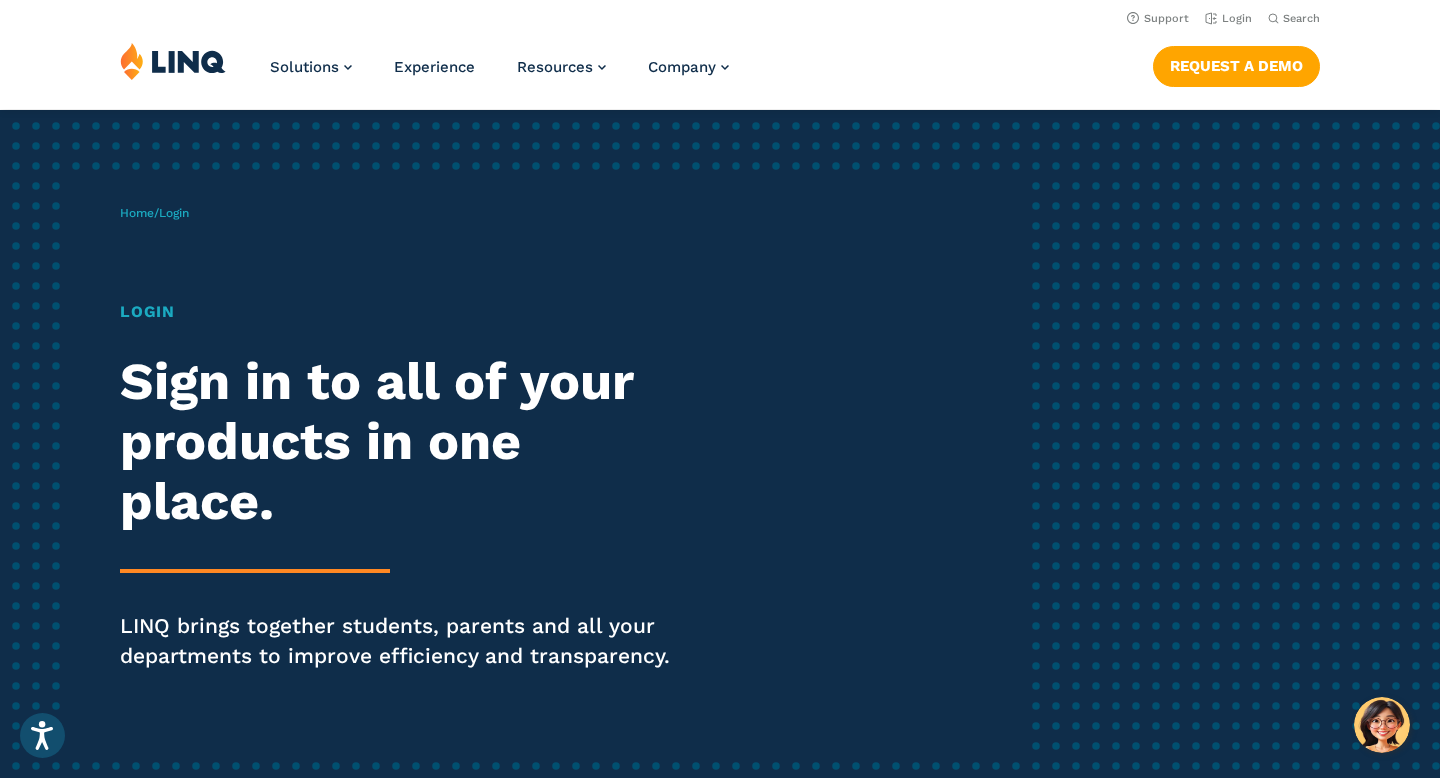 click on "Login" at bounding box center (397, 312) 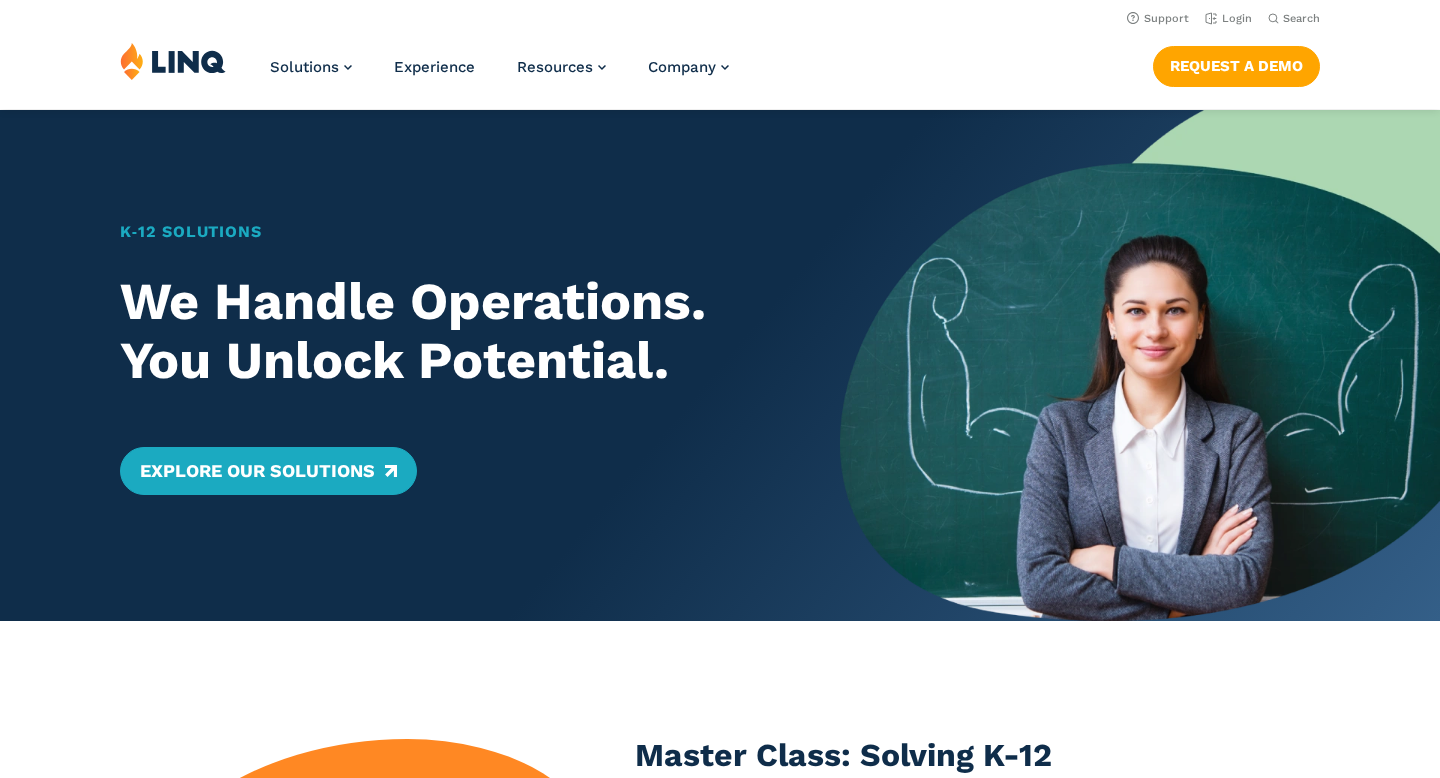 scroll, scrollTop: 0, scrollLeft: 0, axis: both 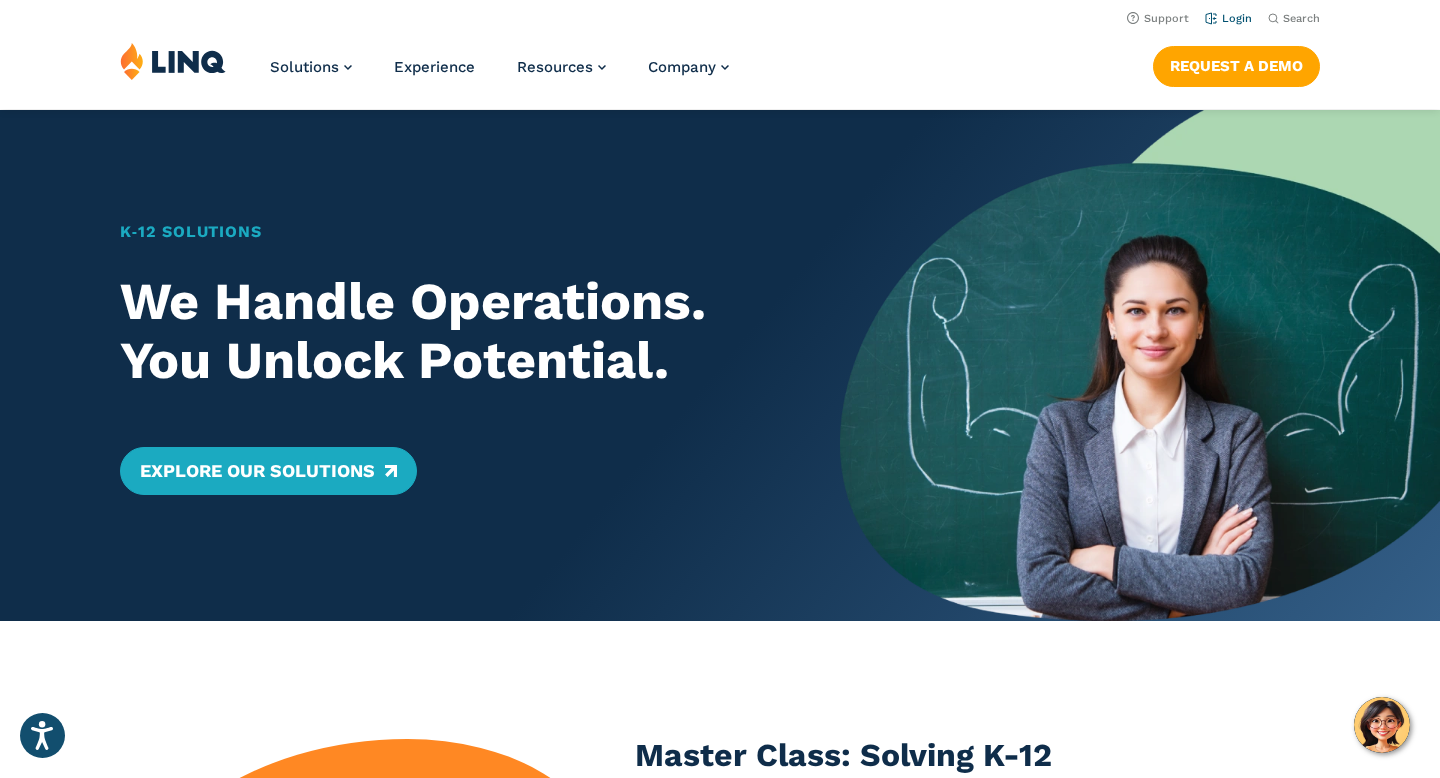 click on "Login" at bounding box center [1228, 18] 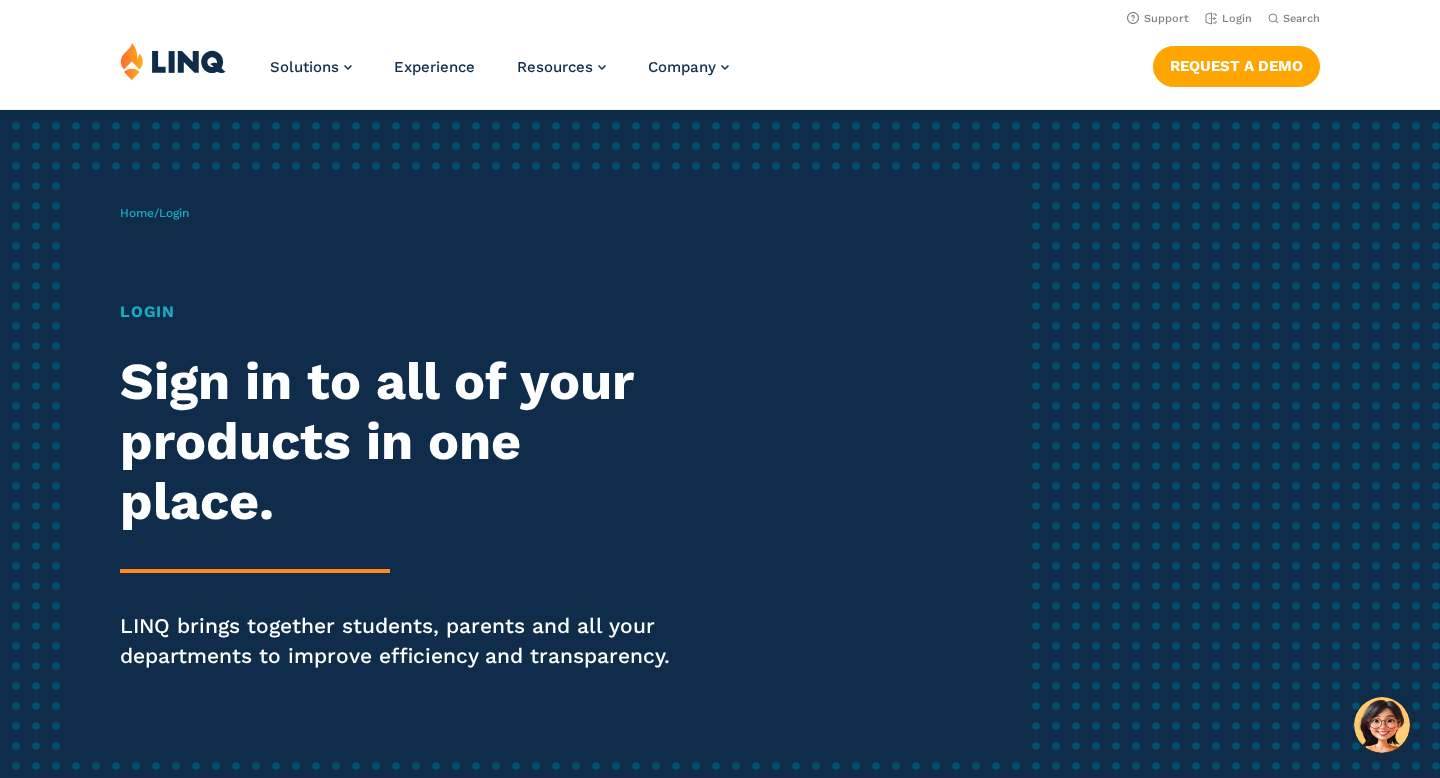 scroll, scrollTop: 0, scrollLeft: 0, axis: both 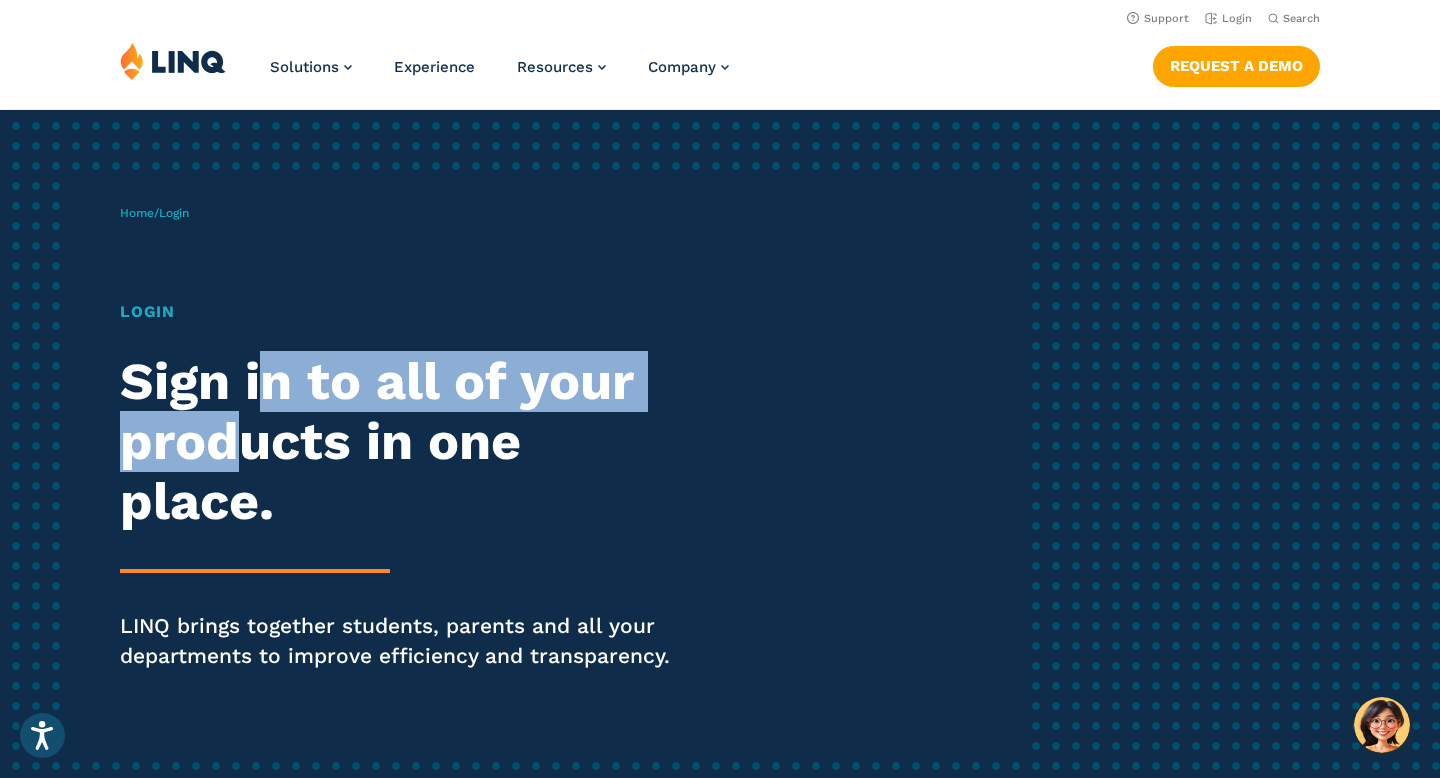 click on "Sign in to all of your products in one place." at bounding box center (397, 441) 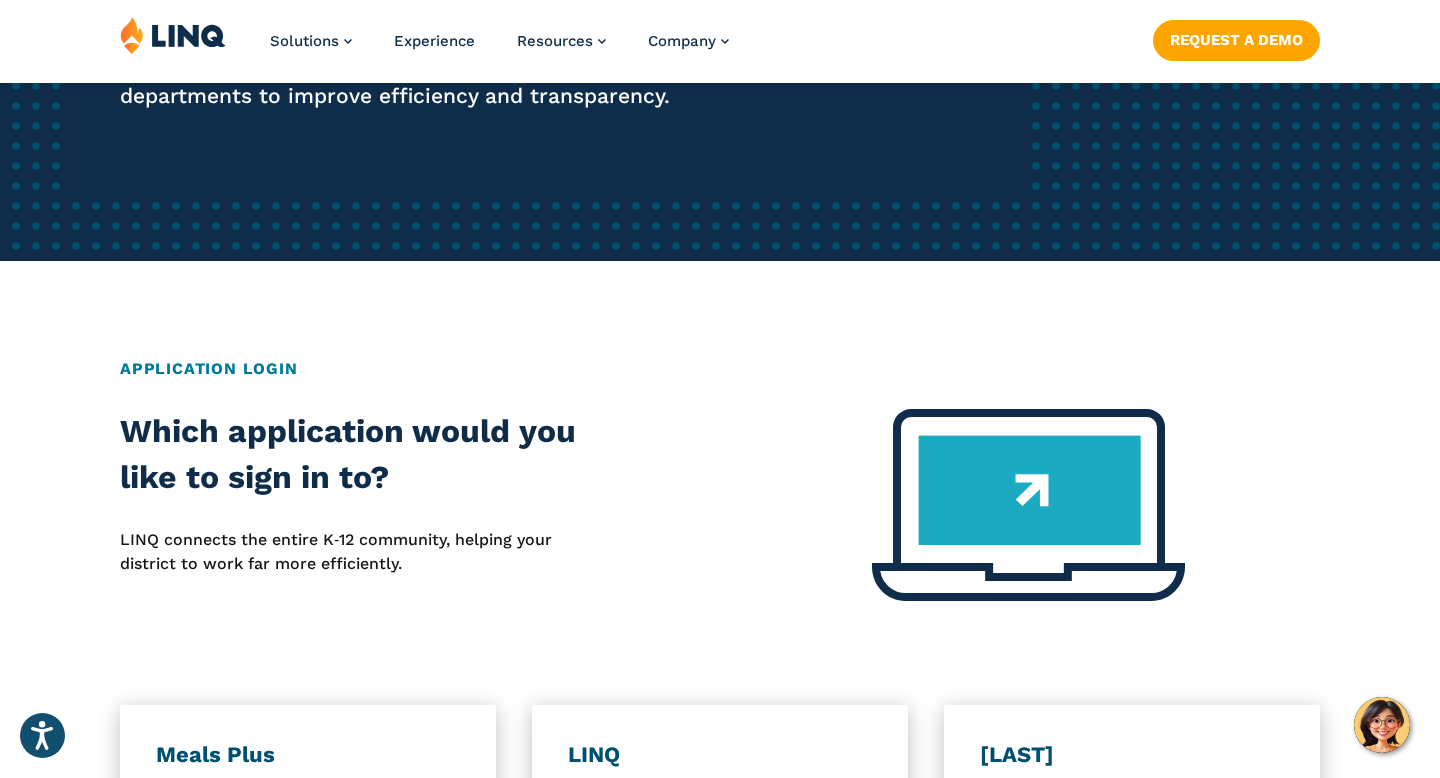 scroll, scrollTop: 571, scrollLeft: 0, axis: vertical 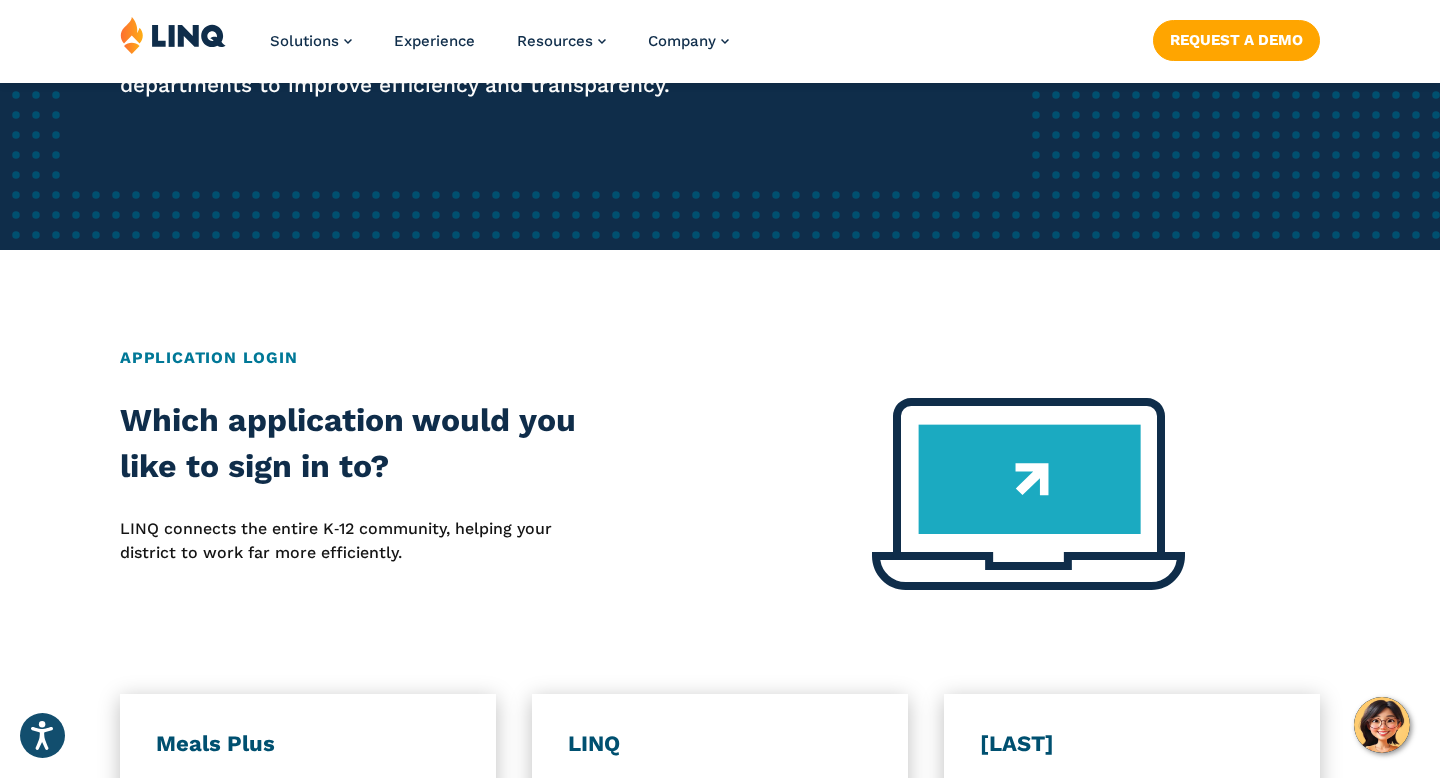 click on "Application Login" at bounding box center (720, 358) 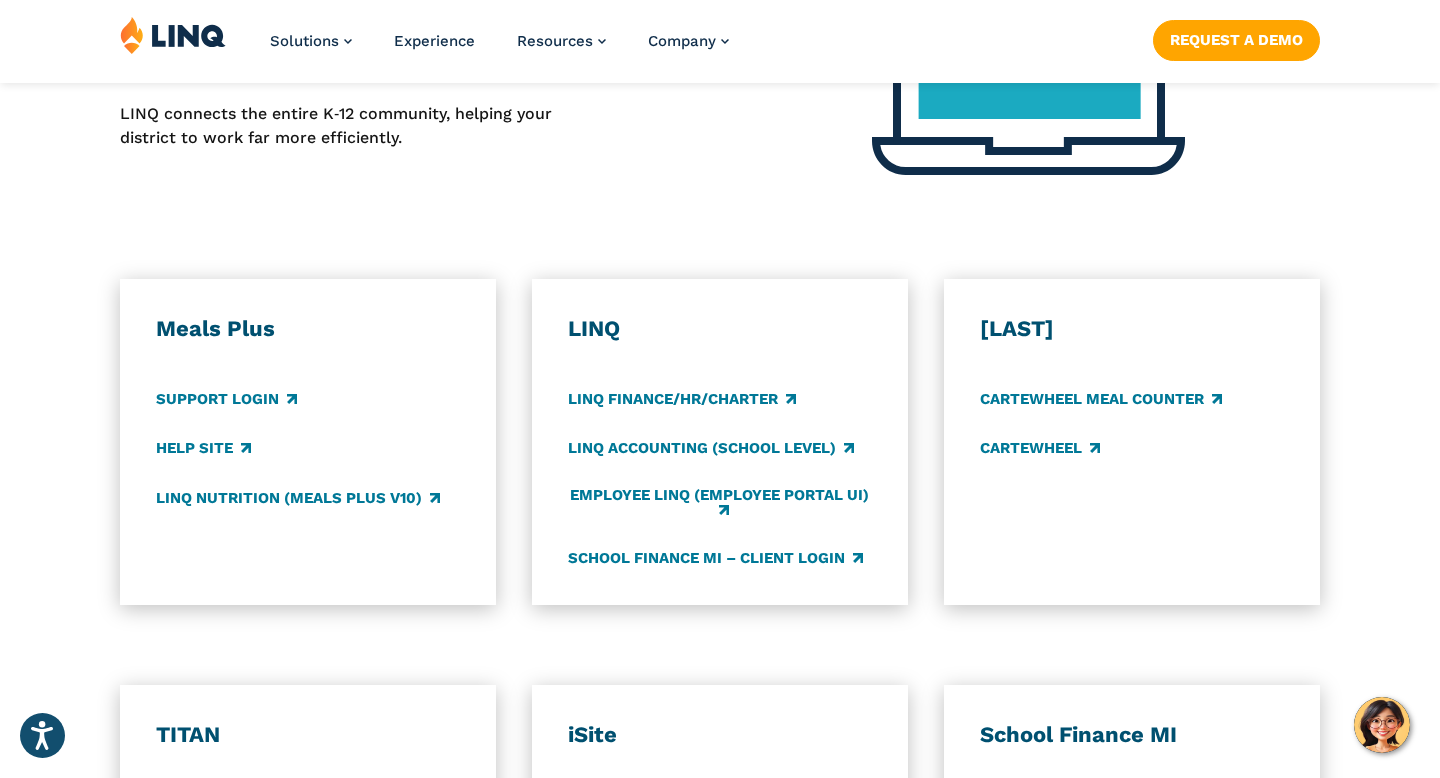 scroll, scrollTop: 1040, scrollLeft: 0, axis: vertical 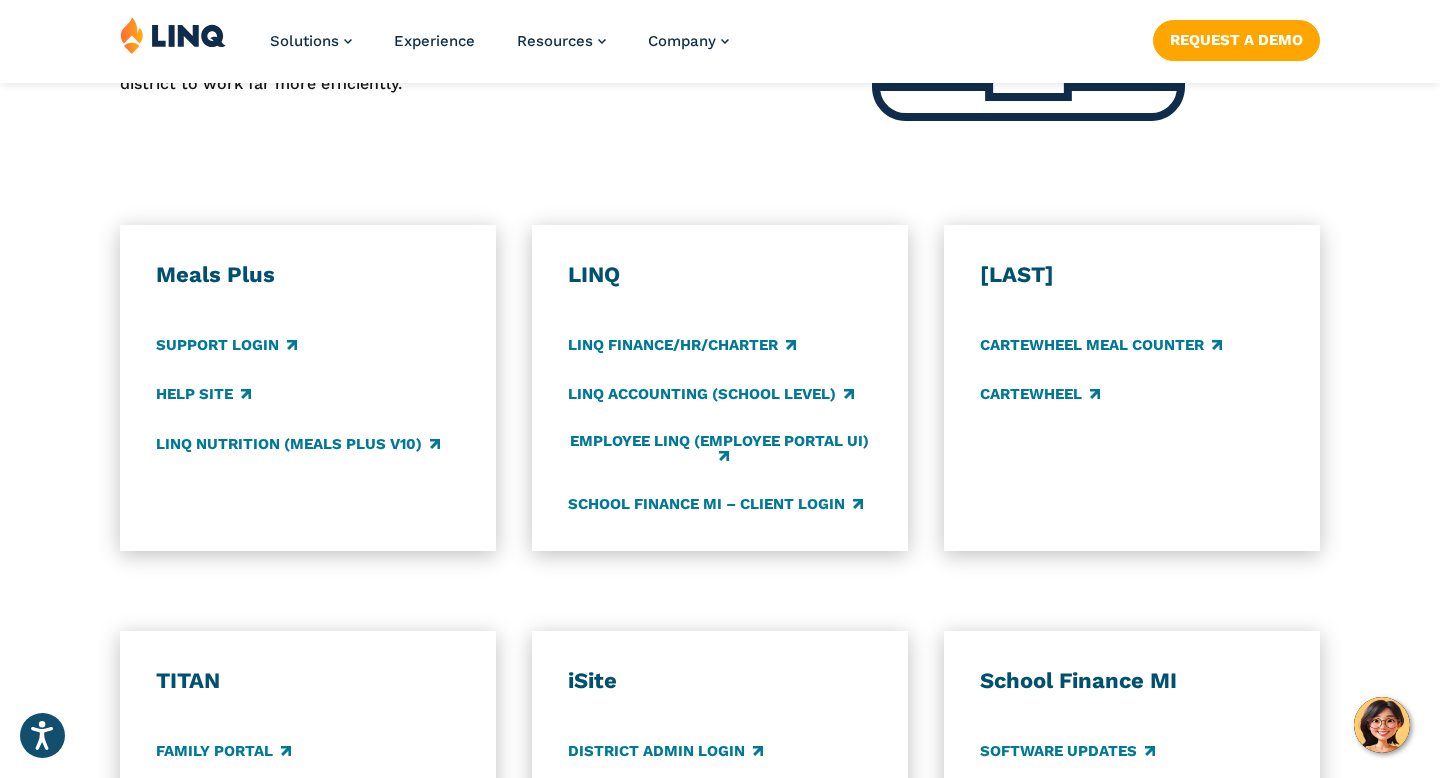 click on "LINQ" at bounding box center (720, 275) 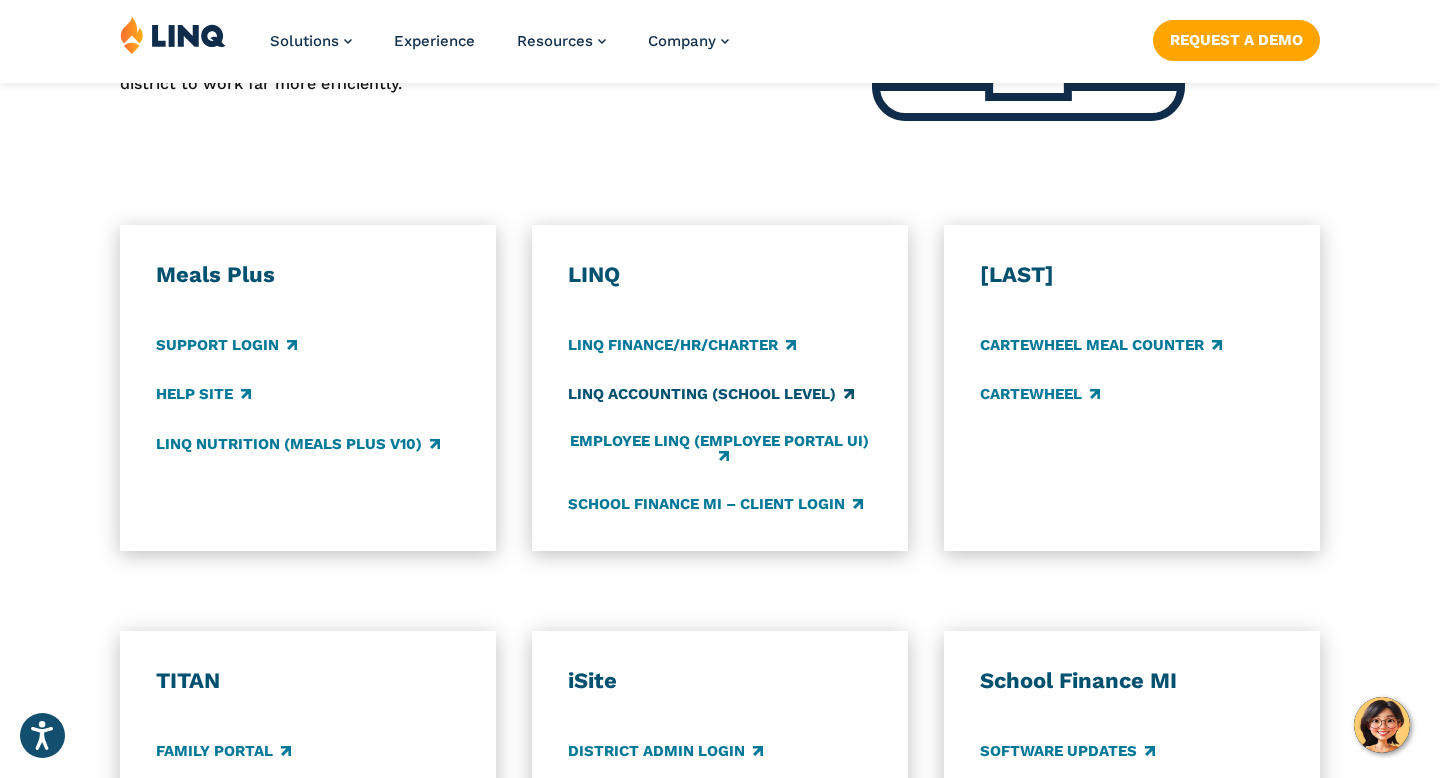 click on "LINQ Accounting (school level)" at bounding box center [711, 395] 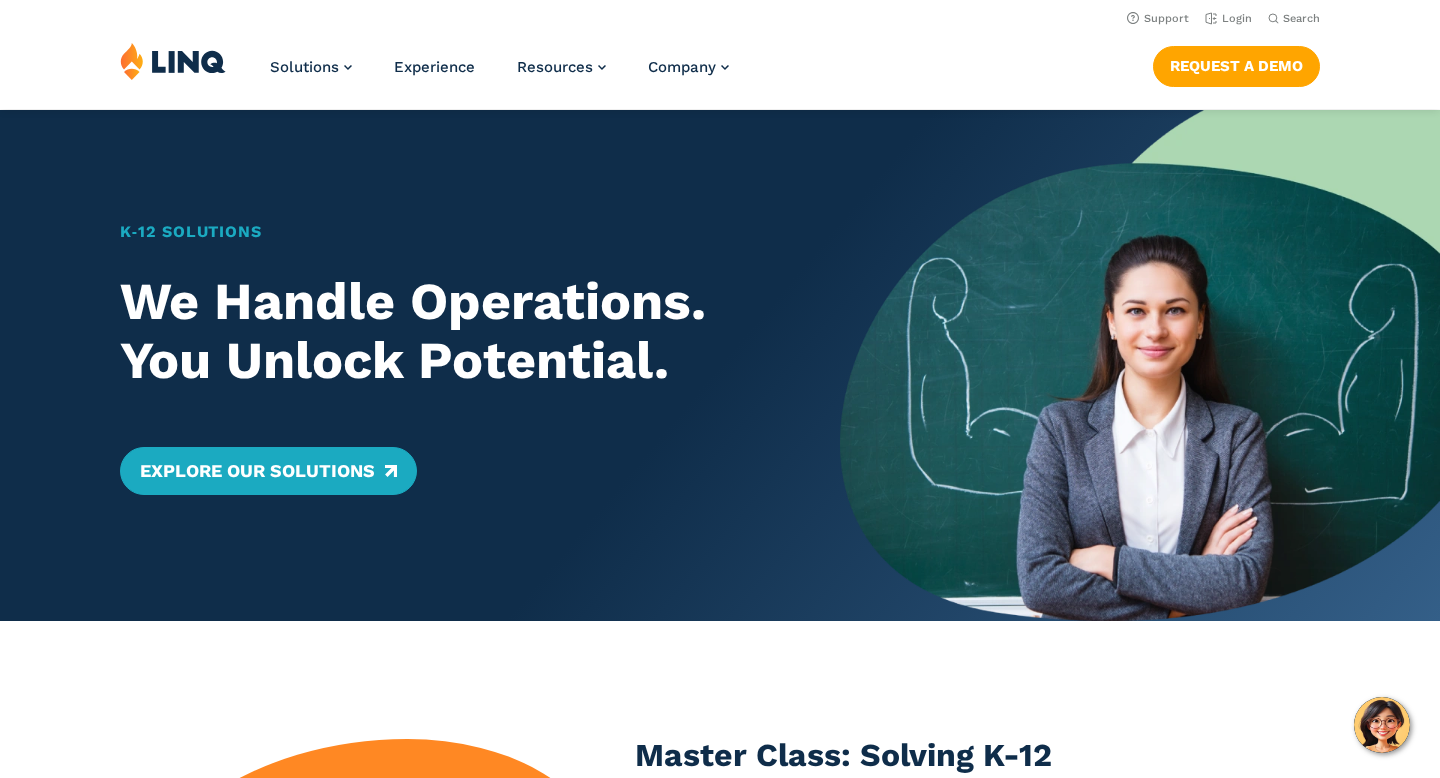 scroll, scrollTop: 0, scrollLeft: 0, axis: both 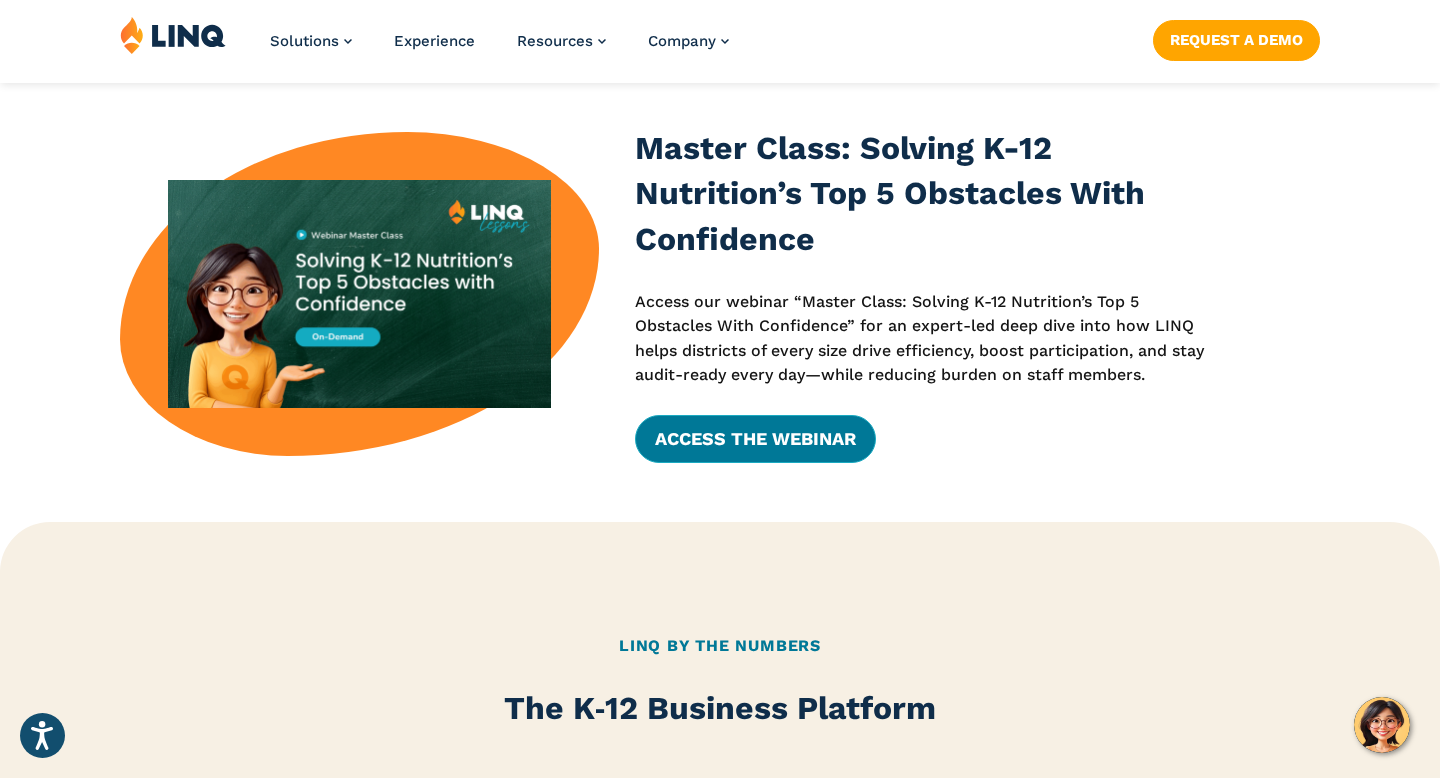 click on "Access the Webinar" at bounding box center (755, 439) 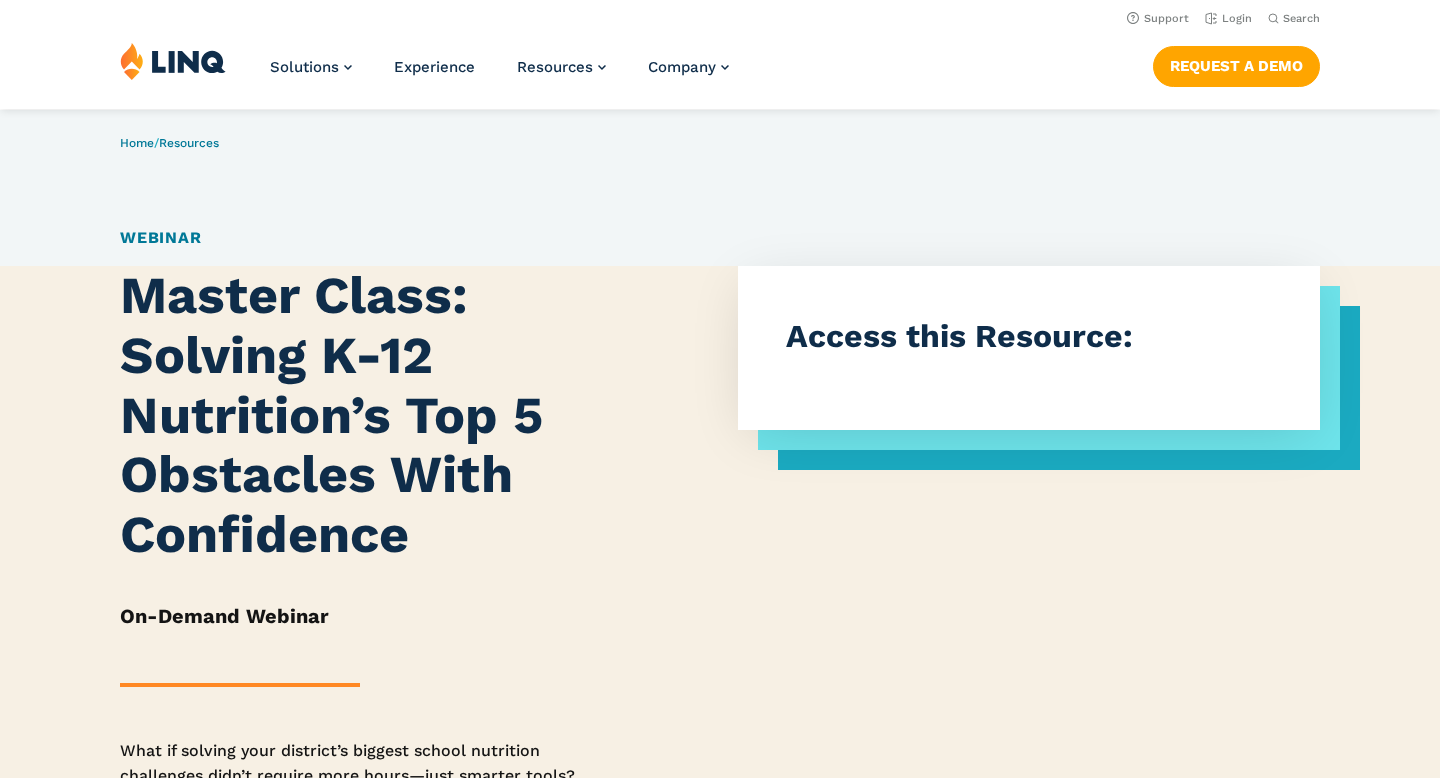 scroll, scrollTop: 0, scrollLeft: 0, axis: both 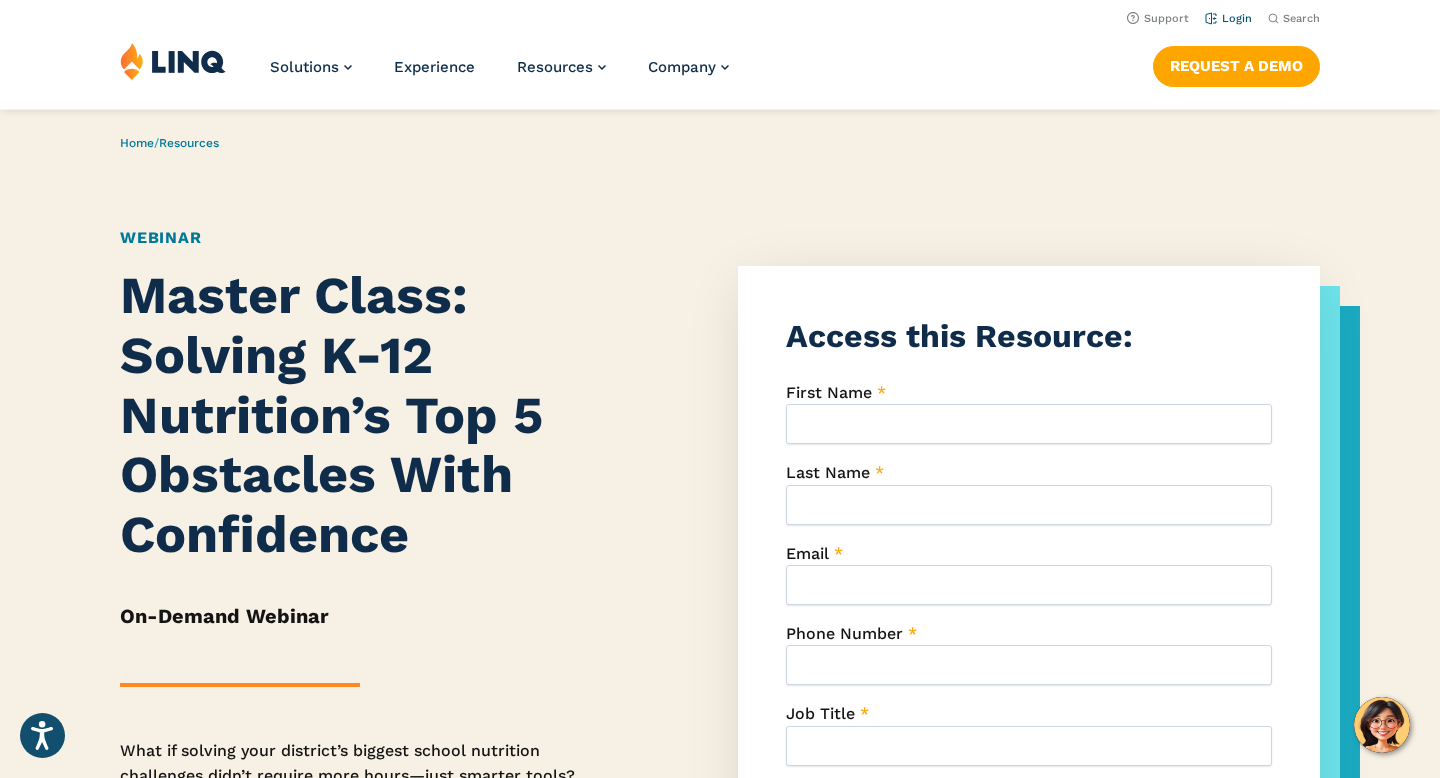 click on "Login" at bounding box center (1228, 18) 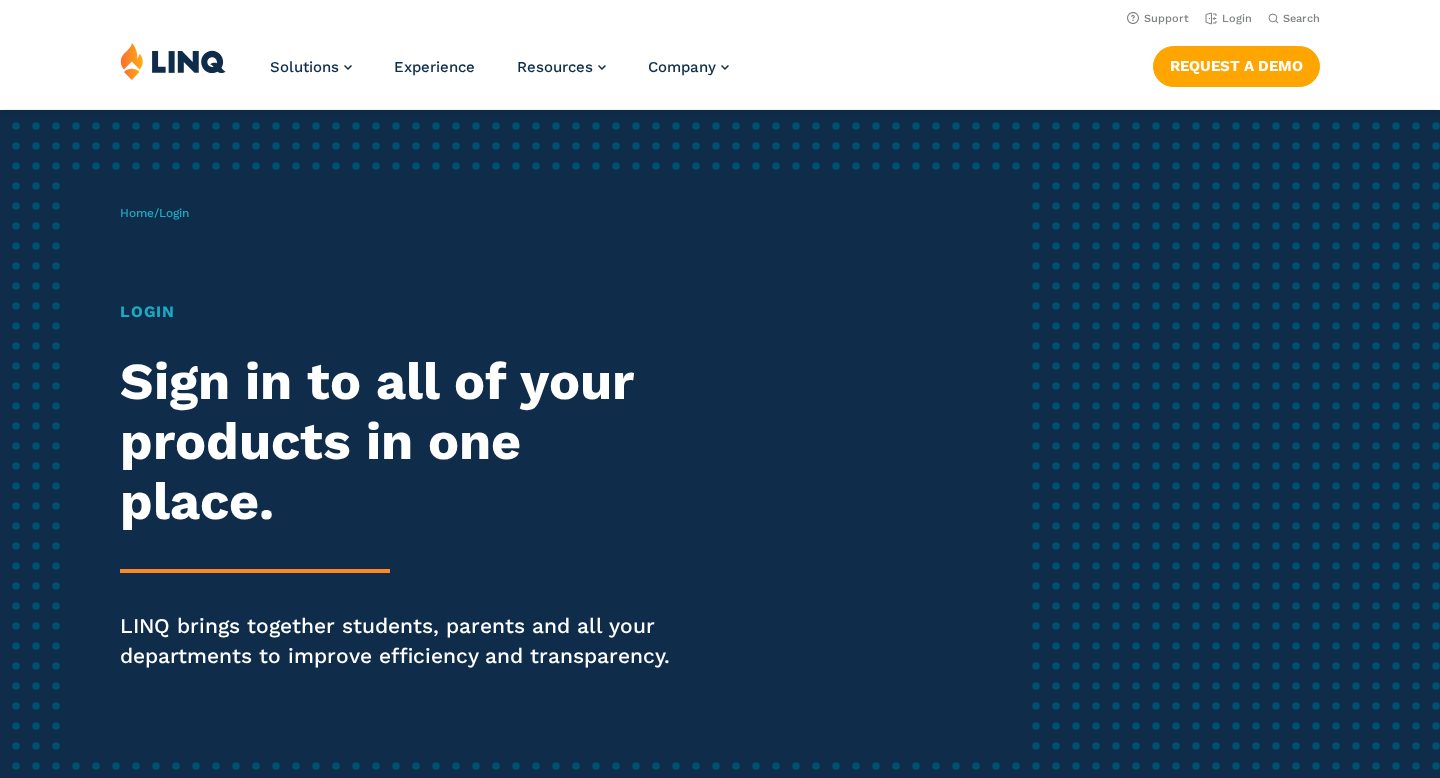 scroll, scrollTop: 0, scrollLeft: 0, axis: both 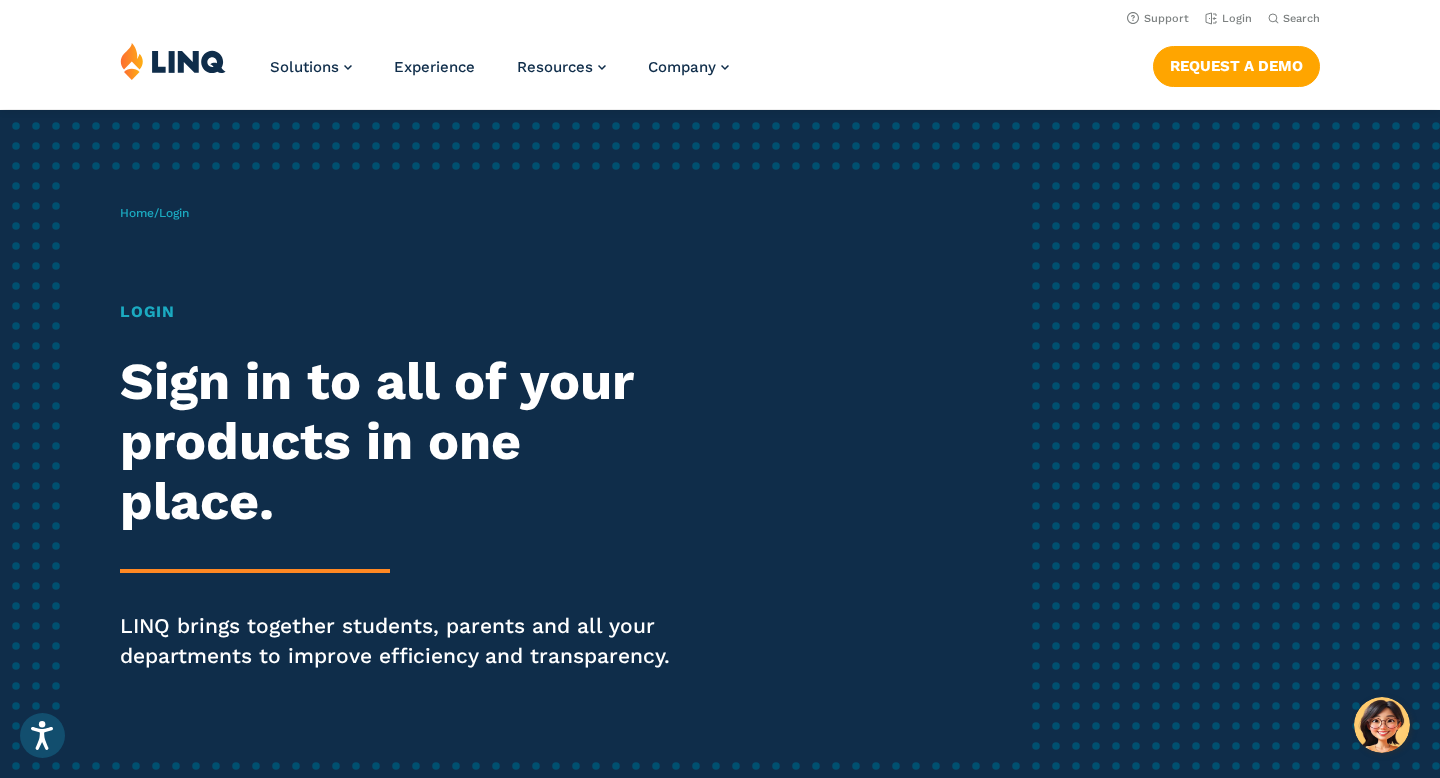 click on "Login" at bounding box center [397, 312] 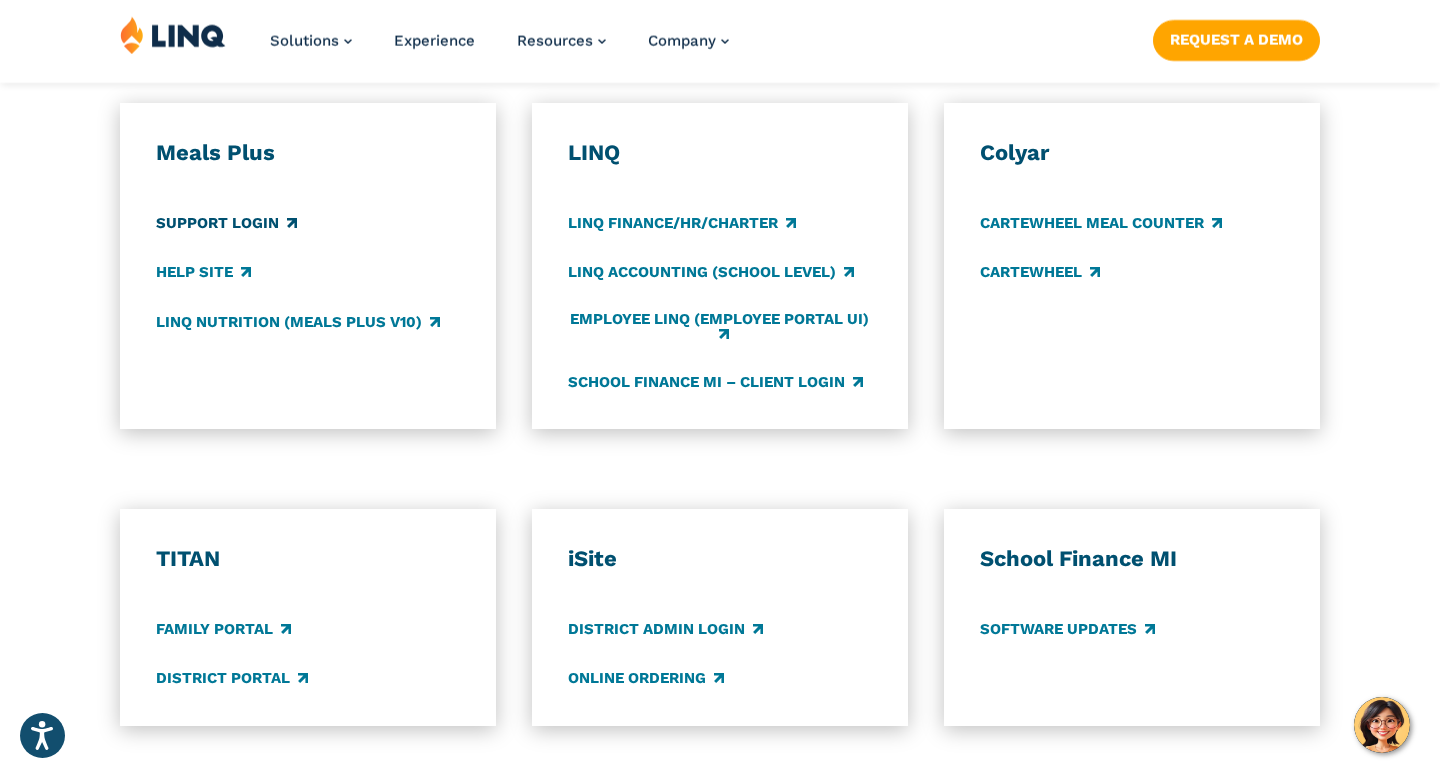 scroll, scrollTop: 1167, scrollLeft: 0, axis: vertical 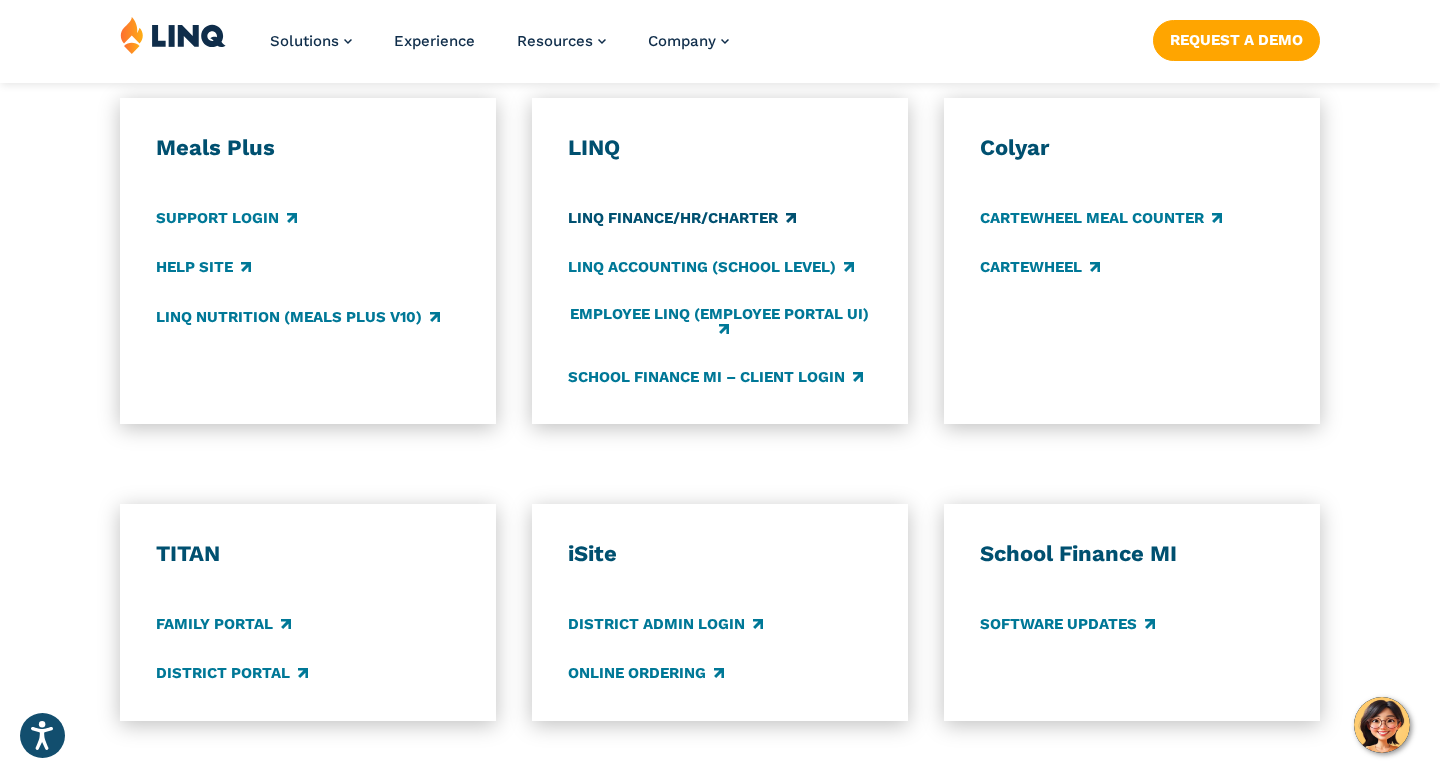click on "LINQ Finance/HR/Charter" at bounding box center (682, 219) 